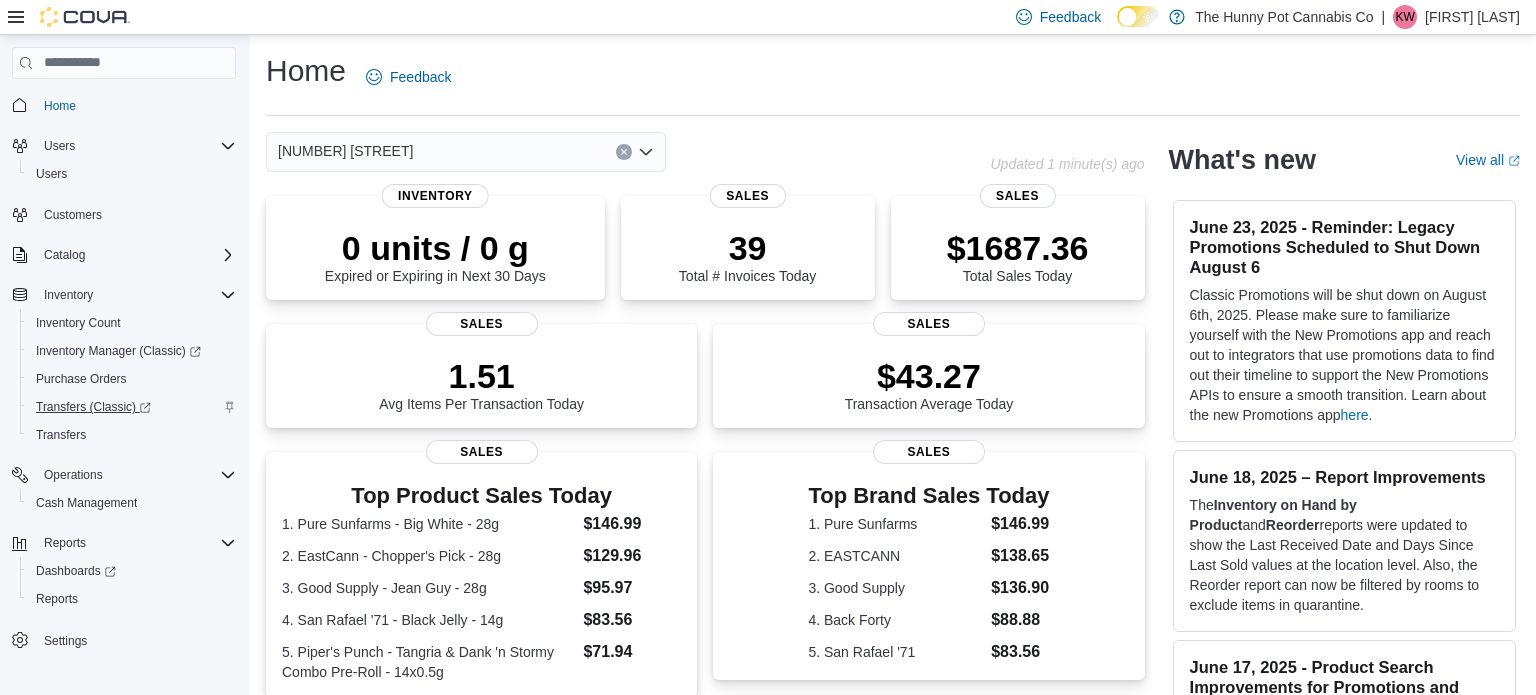 scroll, scrollTop: 0, scrollLeft: 0, axis: both 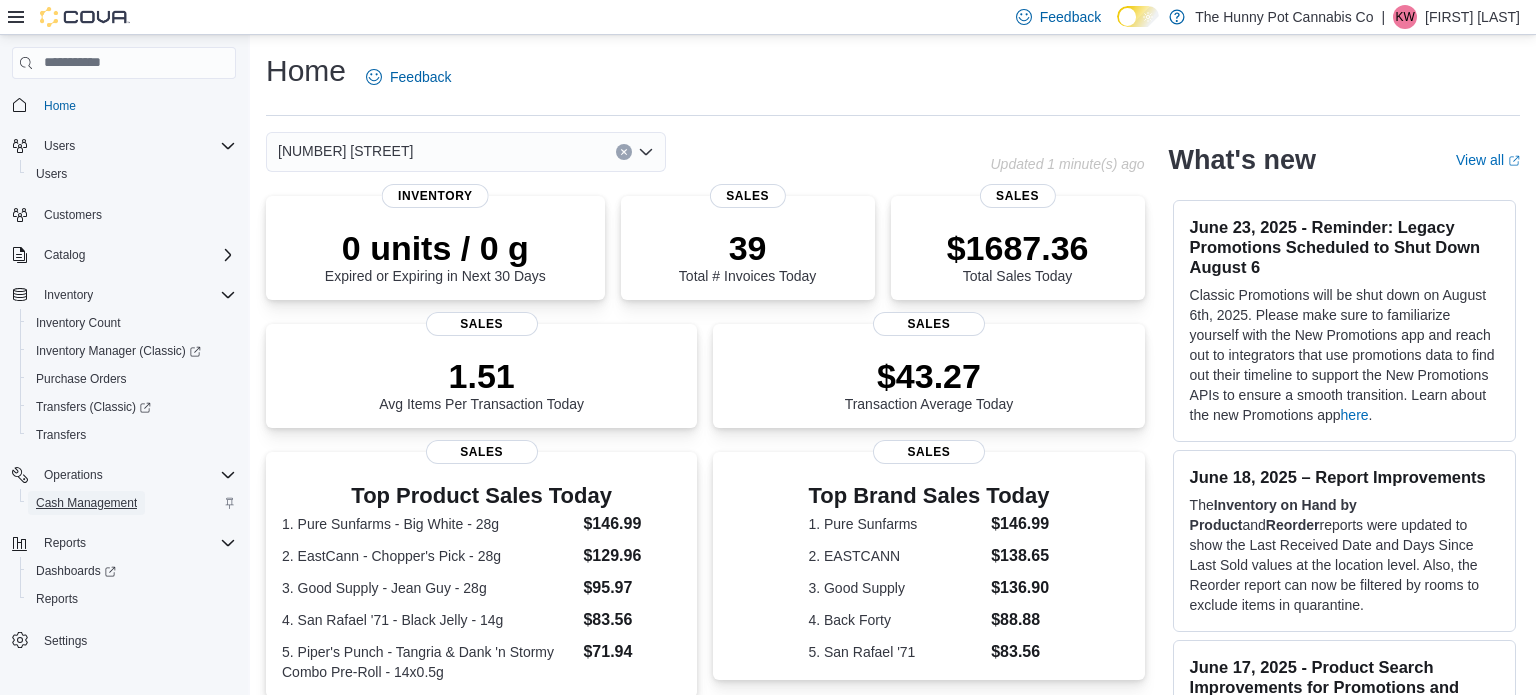click on "Cash Management" at bounding box center (86, 503) 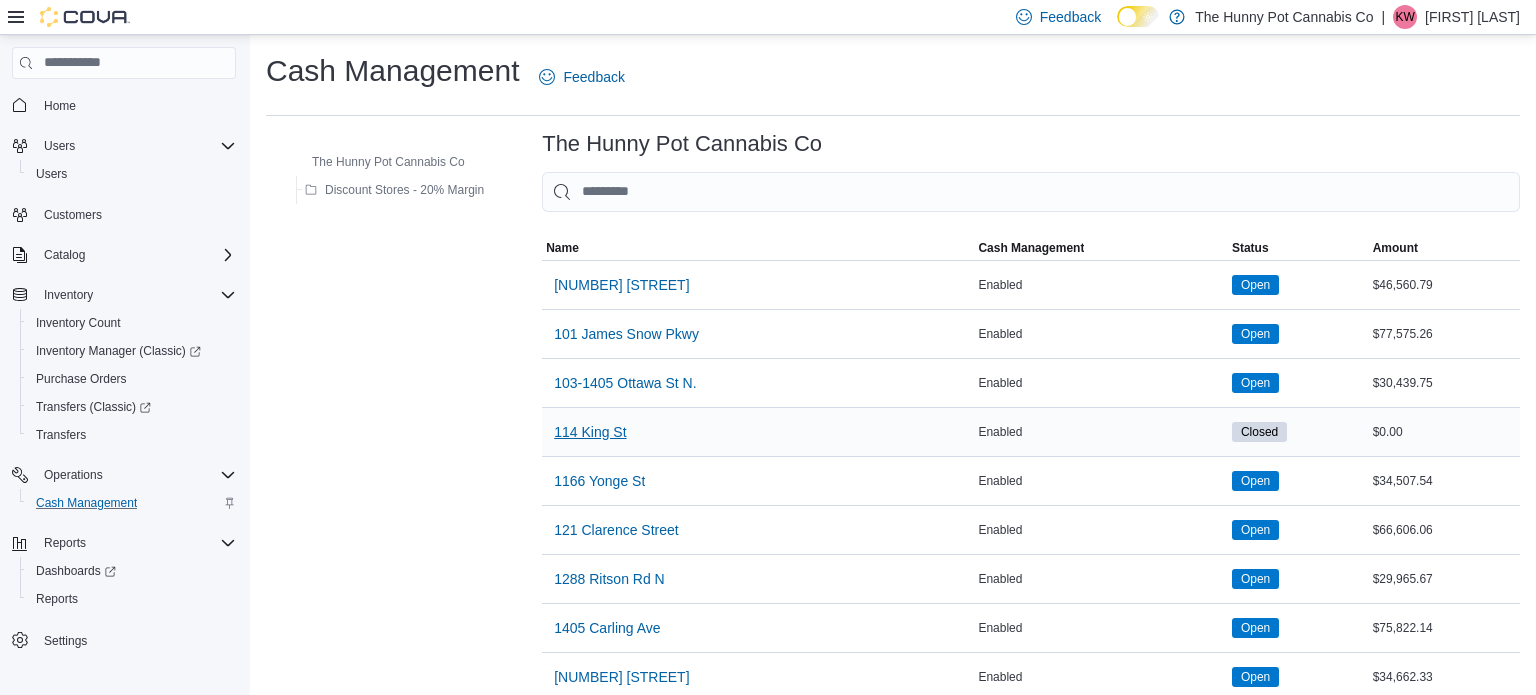 scroll, scrollTop: 1582, scrollLeft: 0, axis: vertical 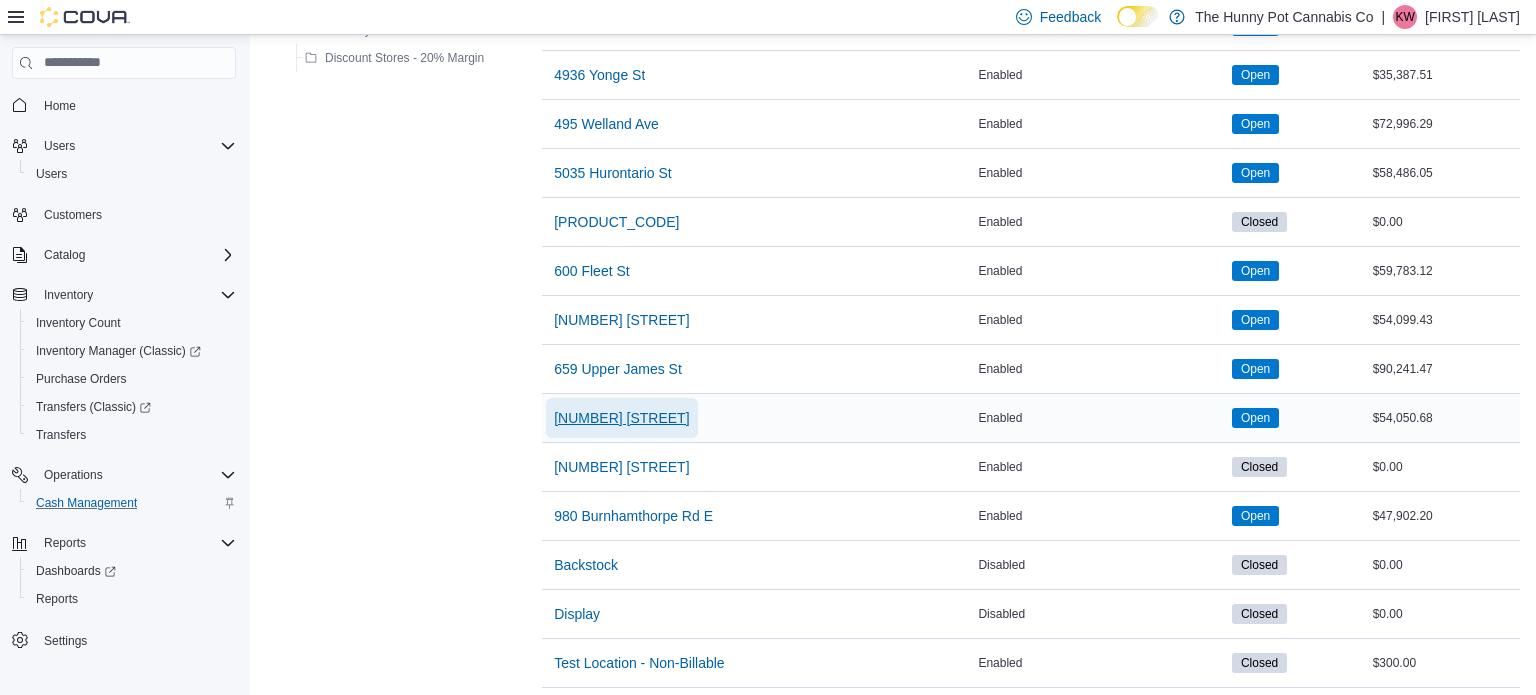 click on "[NUMBER] [STREET]" at bounding box center [621, 418] 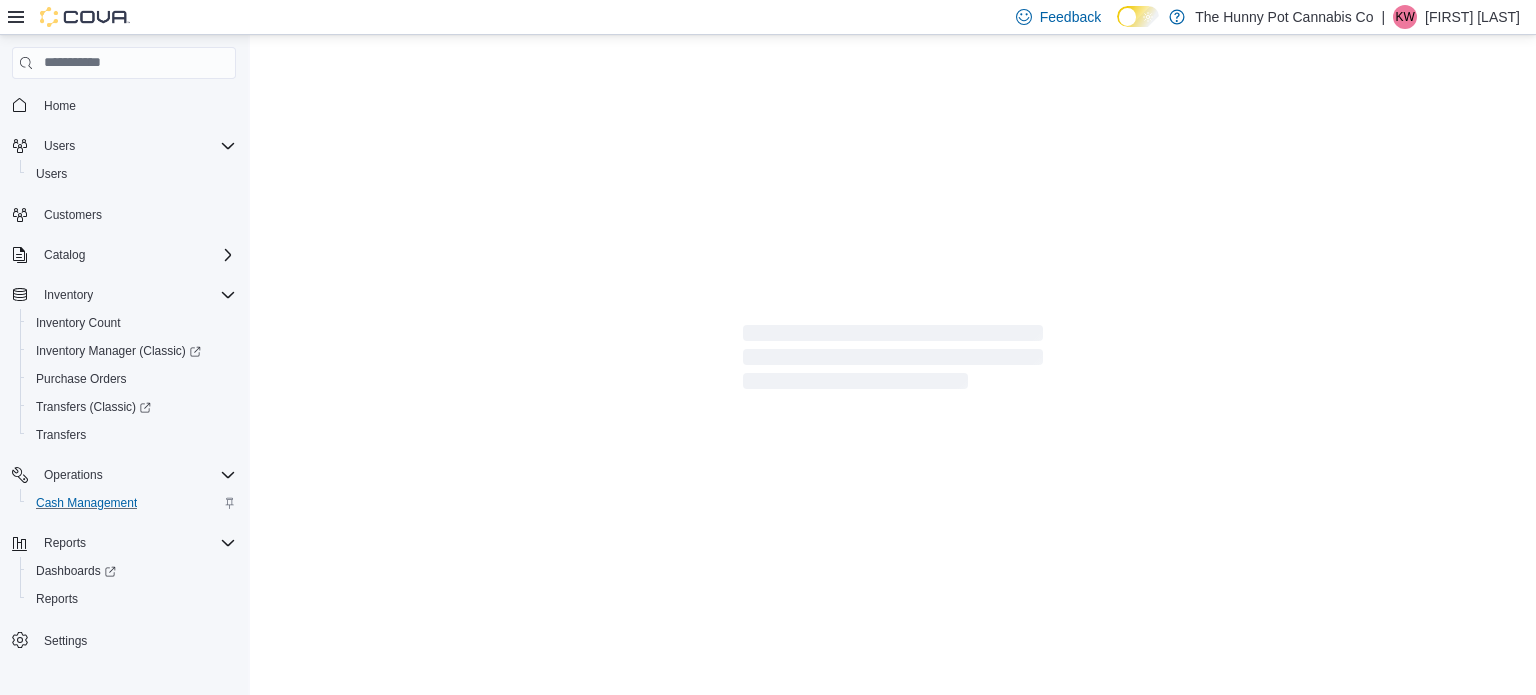 scroll, scrollTop: 0, scrollLeft: 0, axis: both 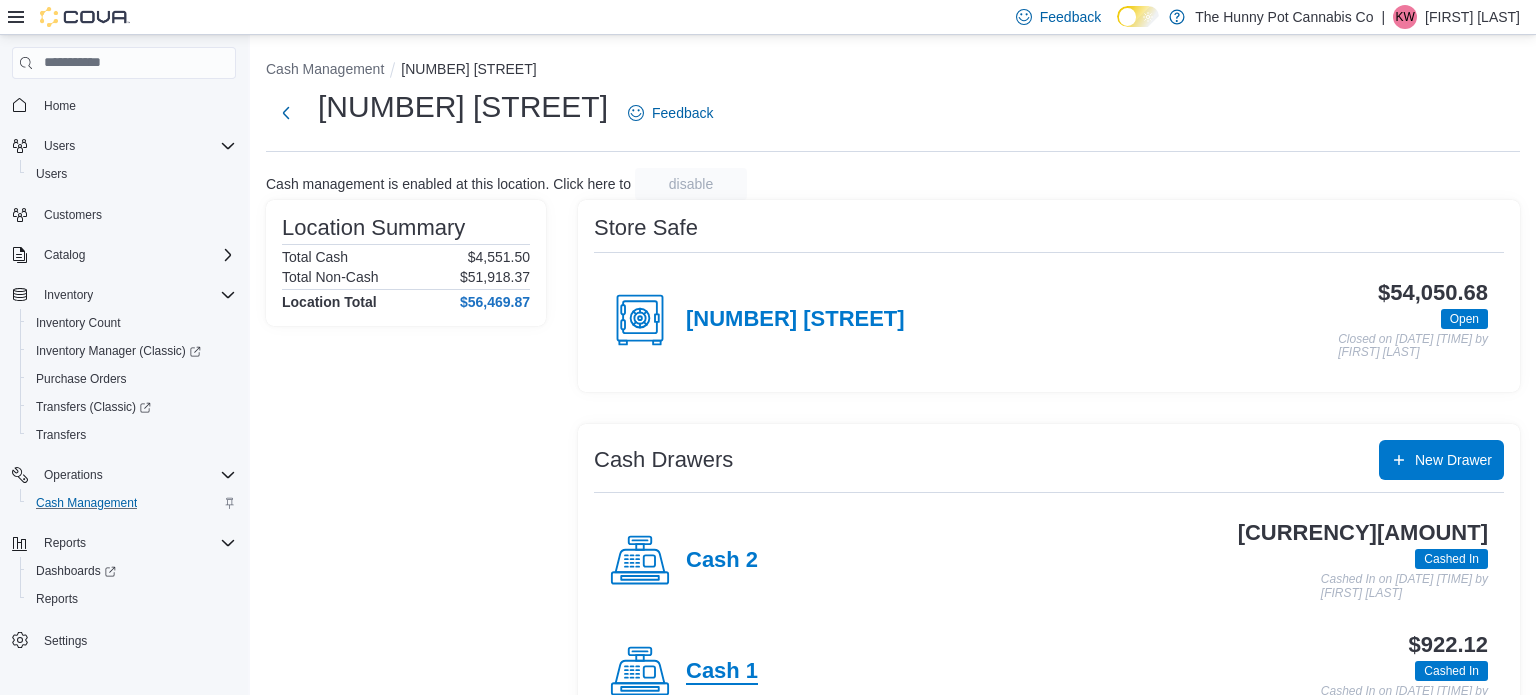 click on "Cash 1" at bounding box center [722, 672] 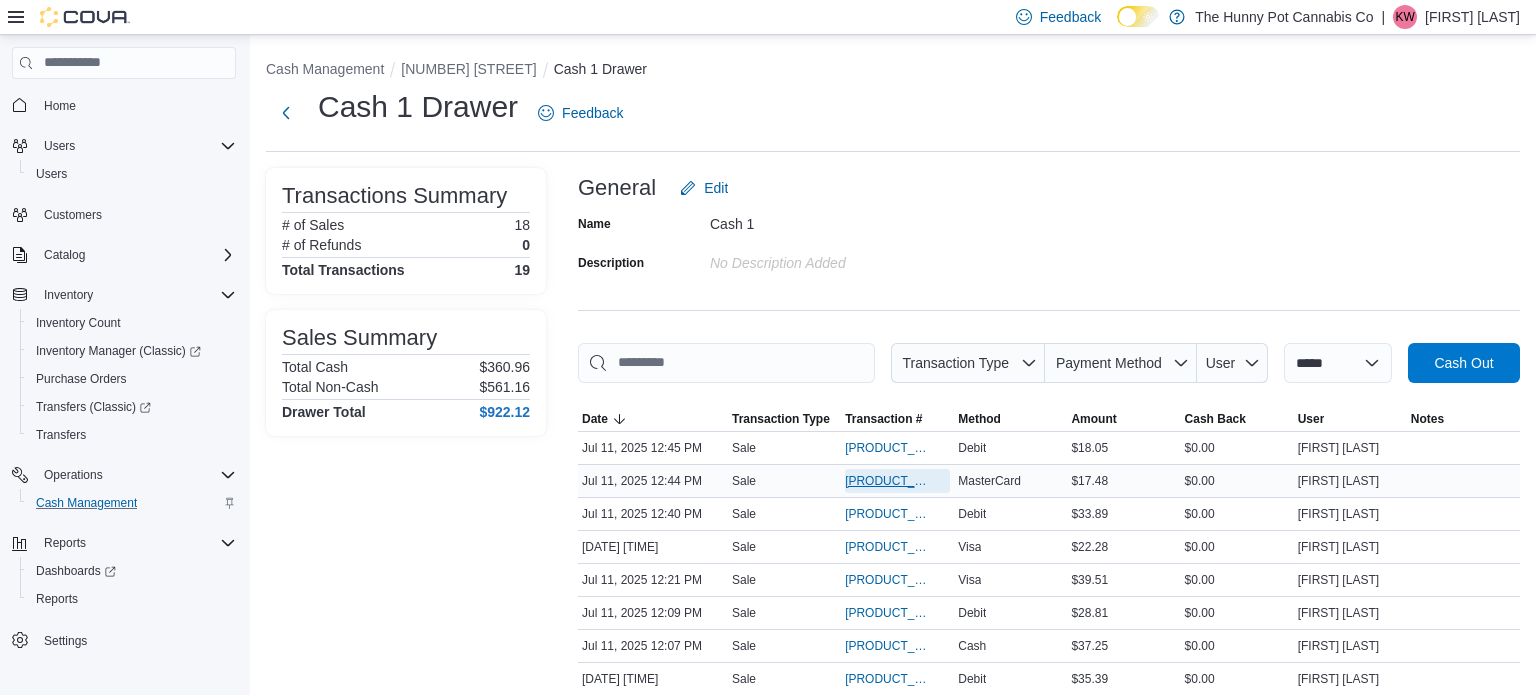 click on "[PRODUCT_CODE]" at bounding box center [887, 481] 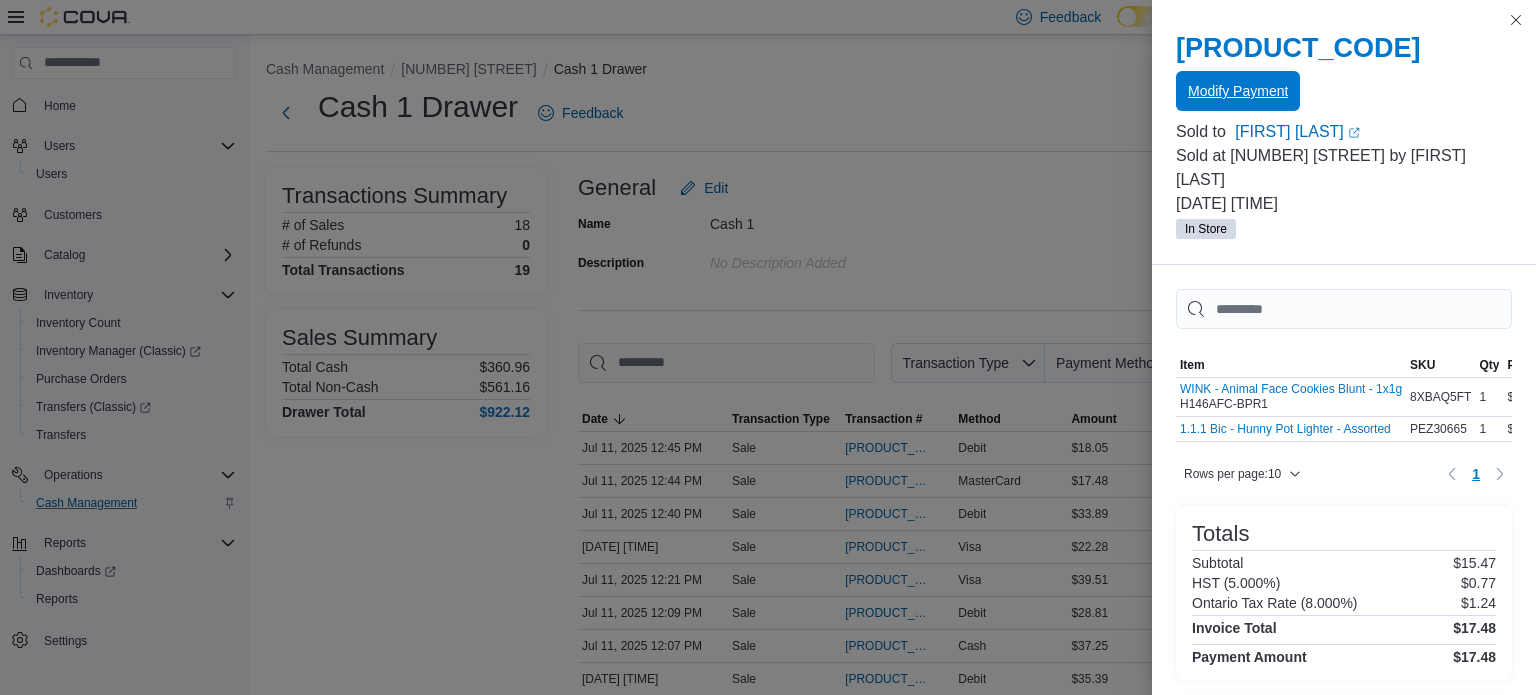 click on "Modify Payment" at bounding box center (1238, 91) 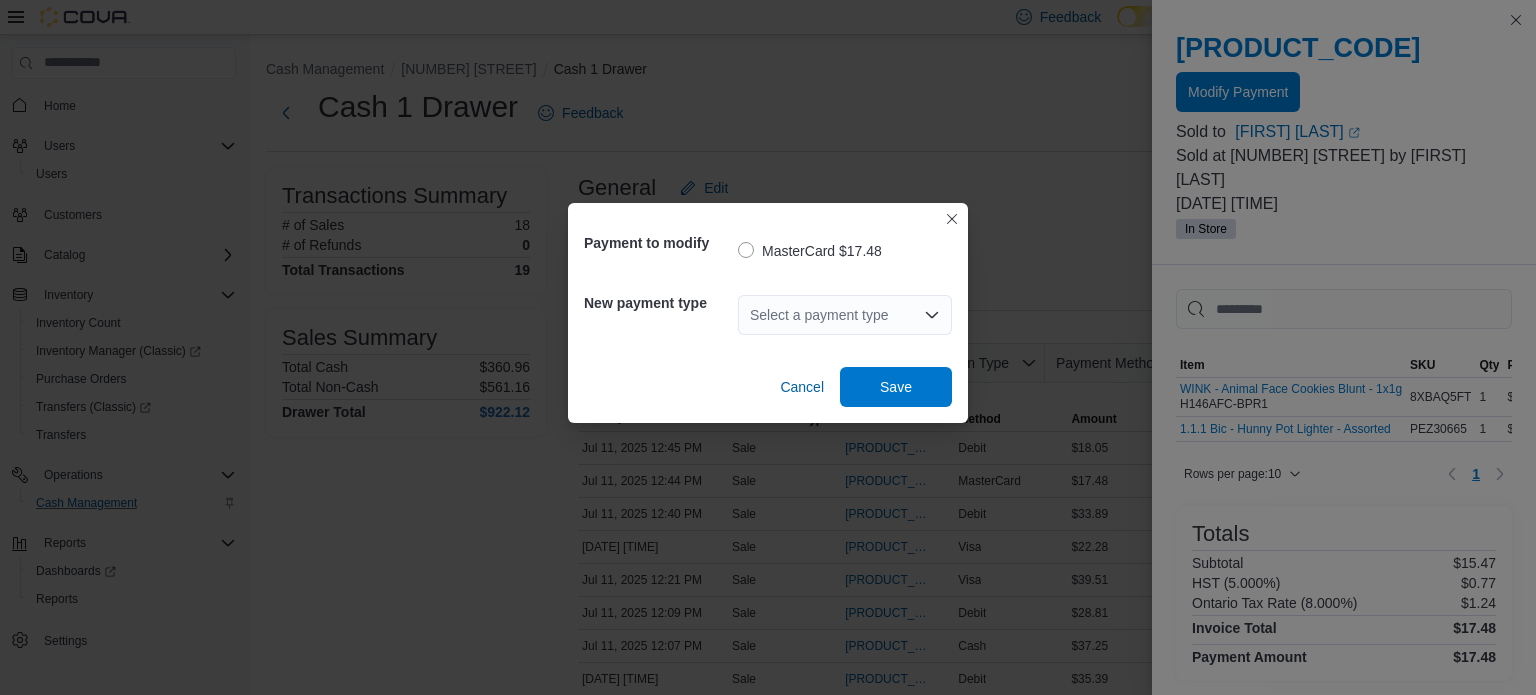 click on "Select a payment type" at bounding box center (845, 315) 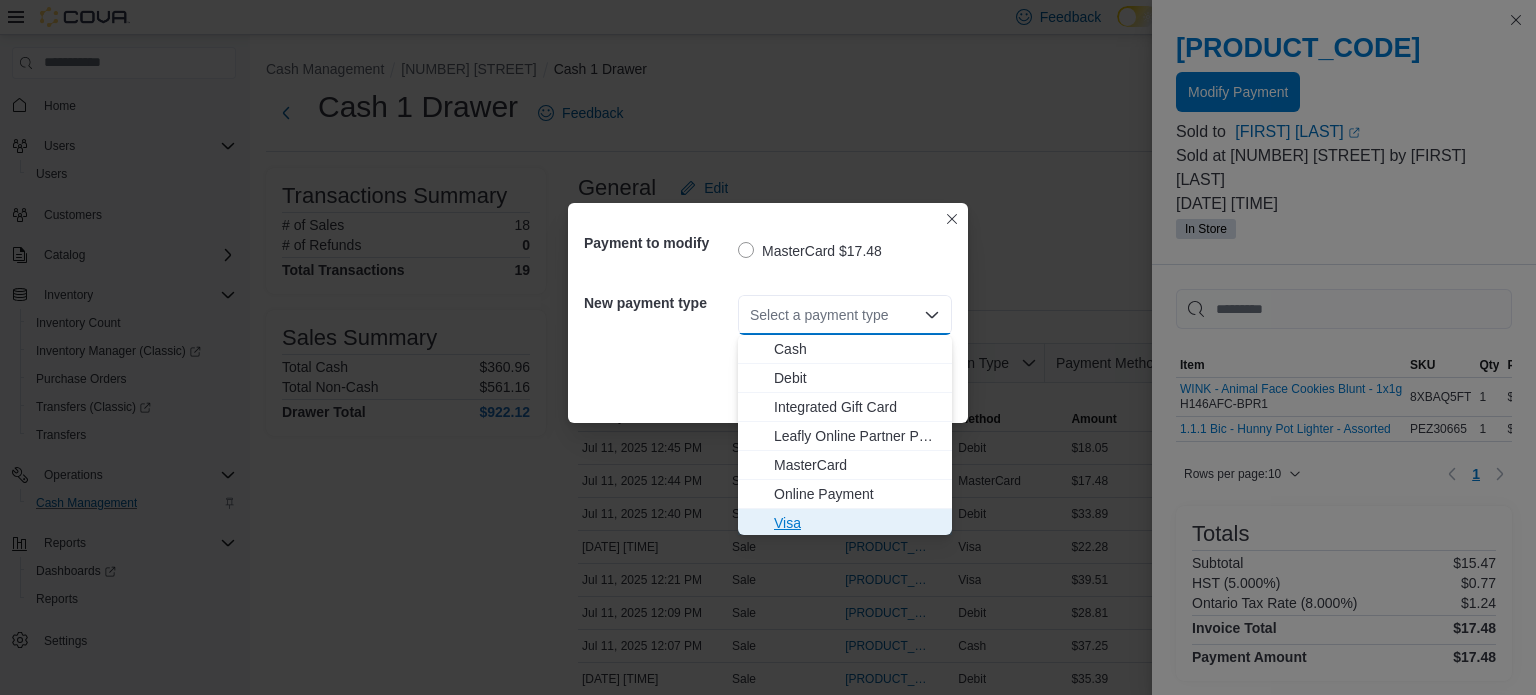 click on "Visa" at bounding box center (857, 523) 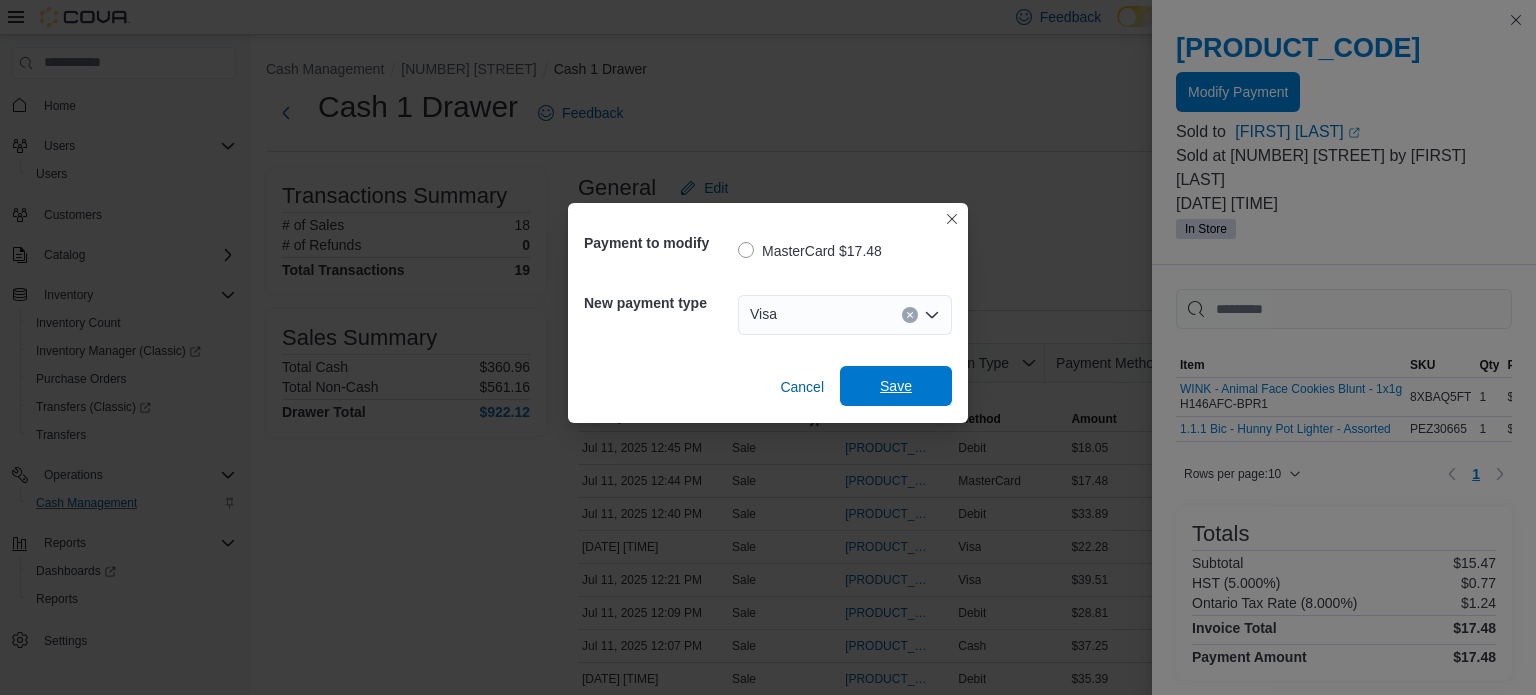 click on "Save" at bounding box center (896, 386) 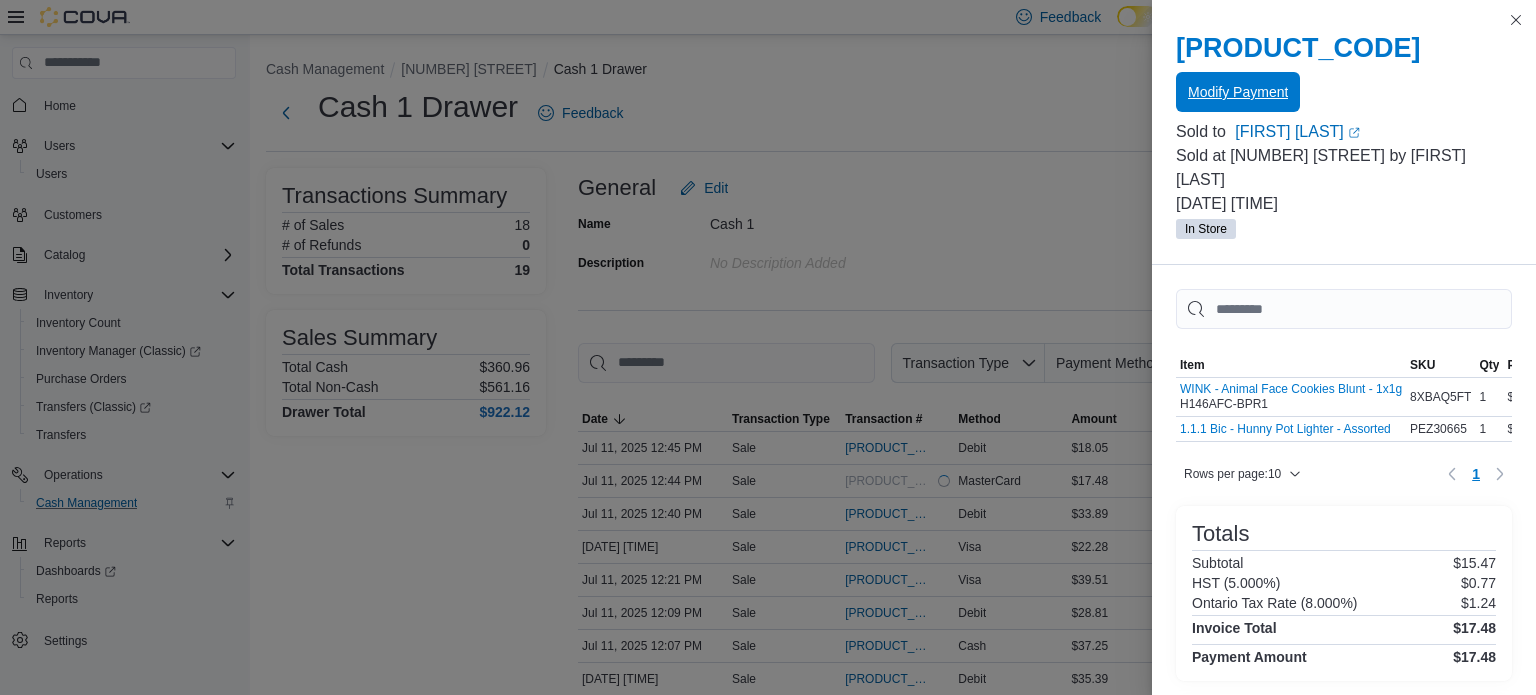 scroll, scrollTop: 0, scrollLeft: 0, axis: both 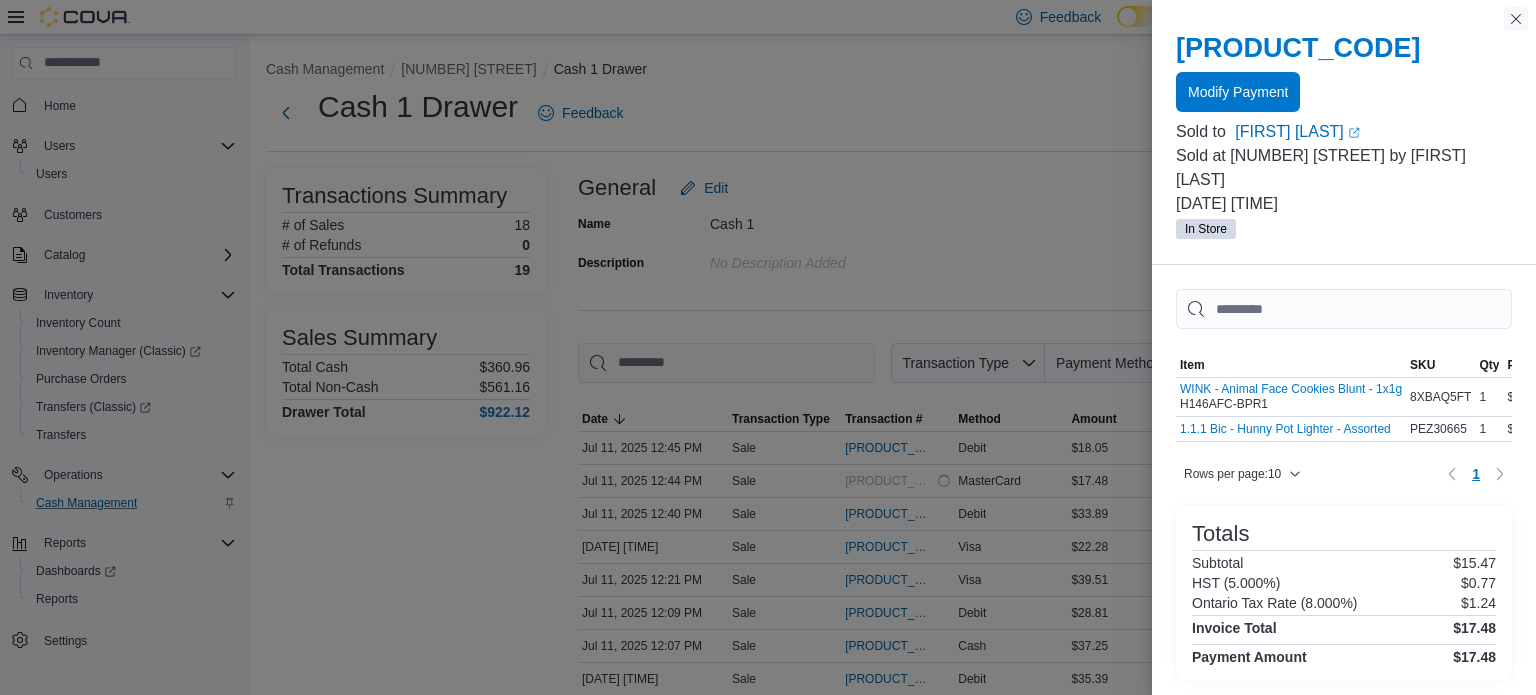 click at bounding box center [1516, 19] 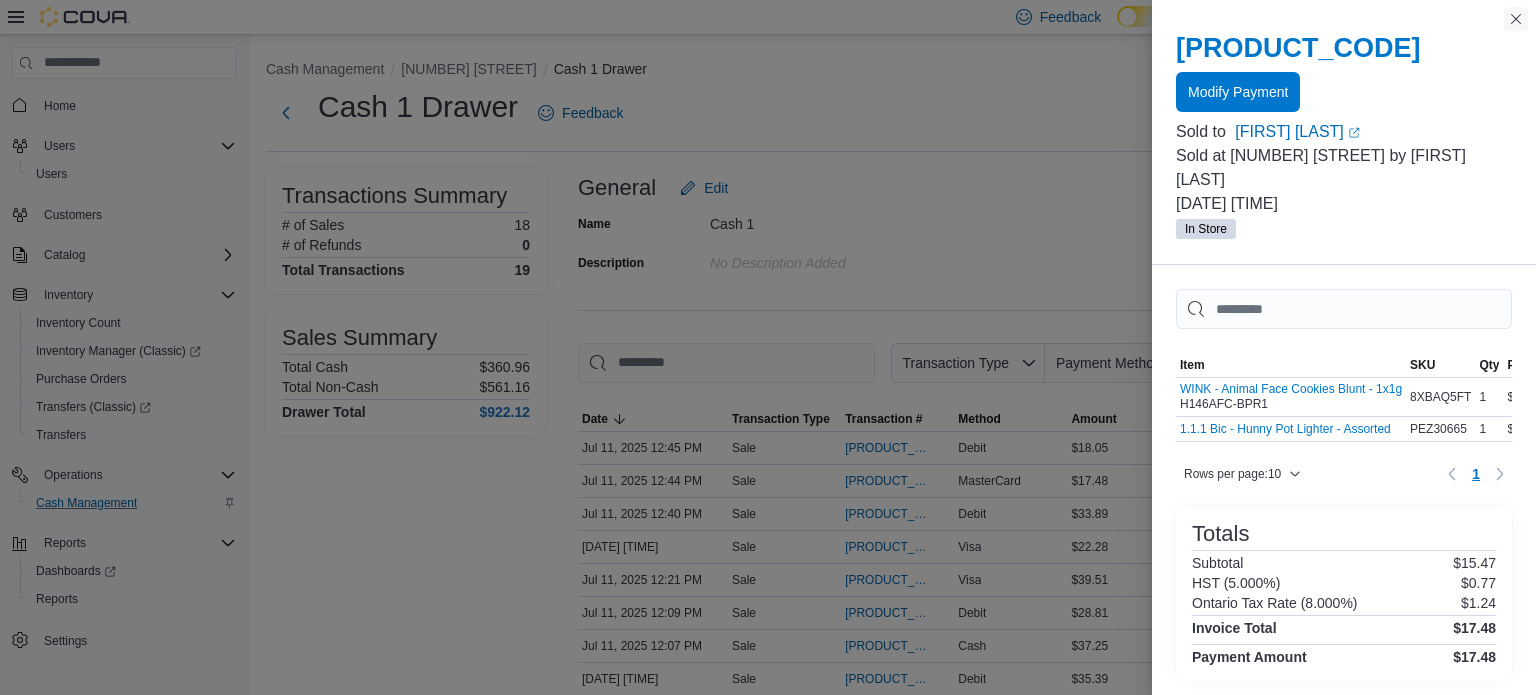 click at bounding box center [1516, 19] 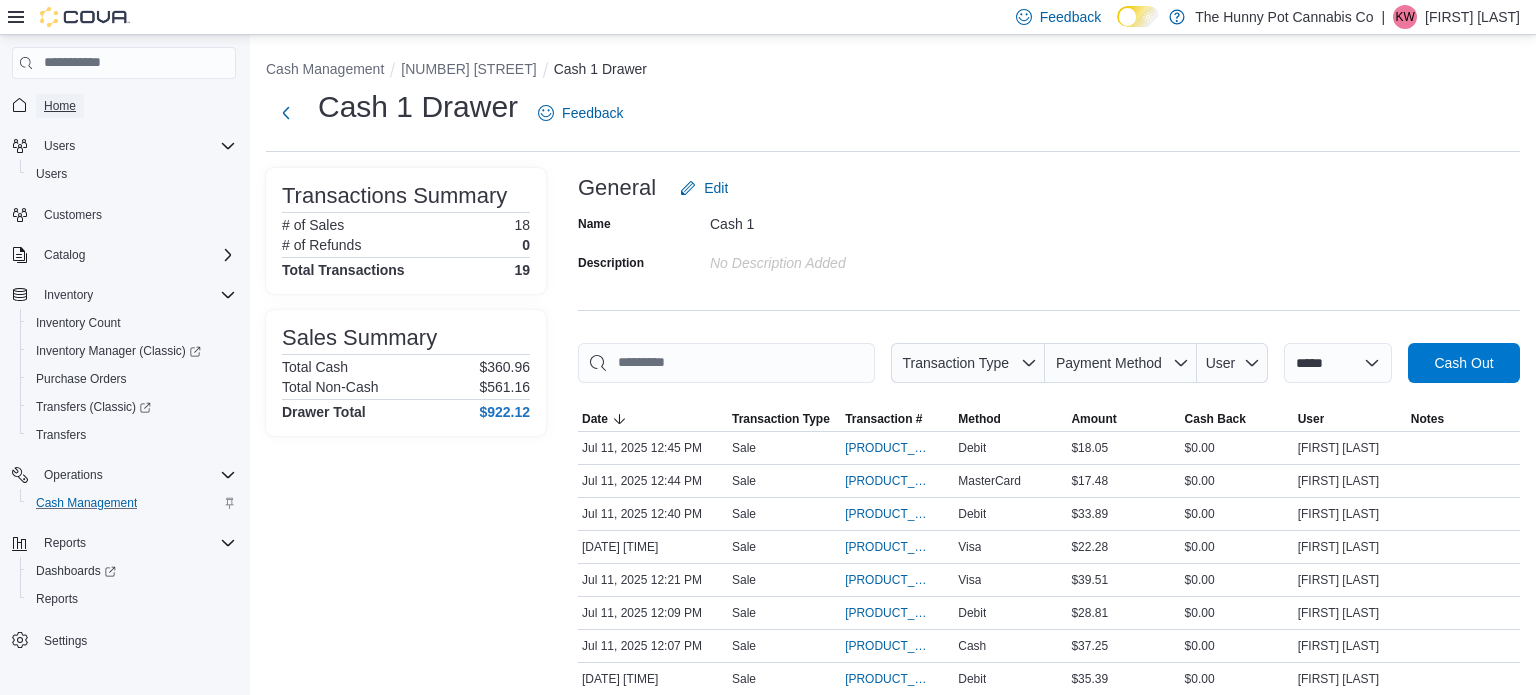 click on "Home" at bounding box center [60, 106] 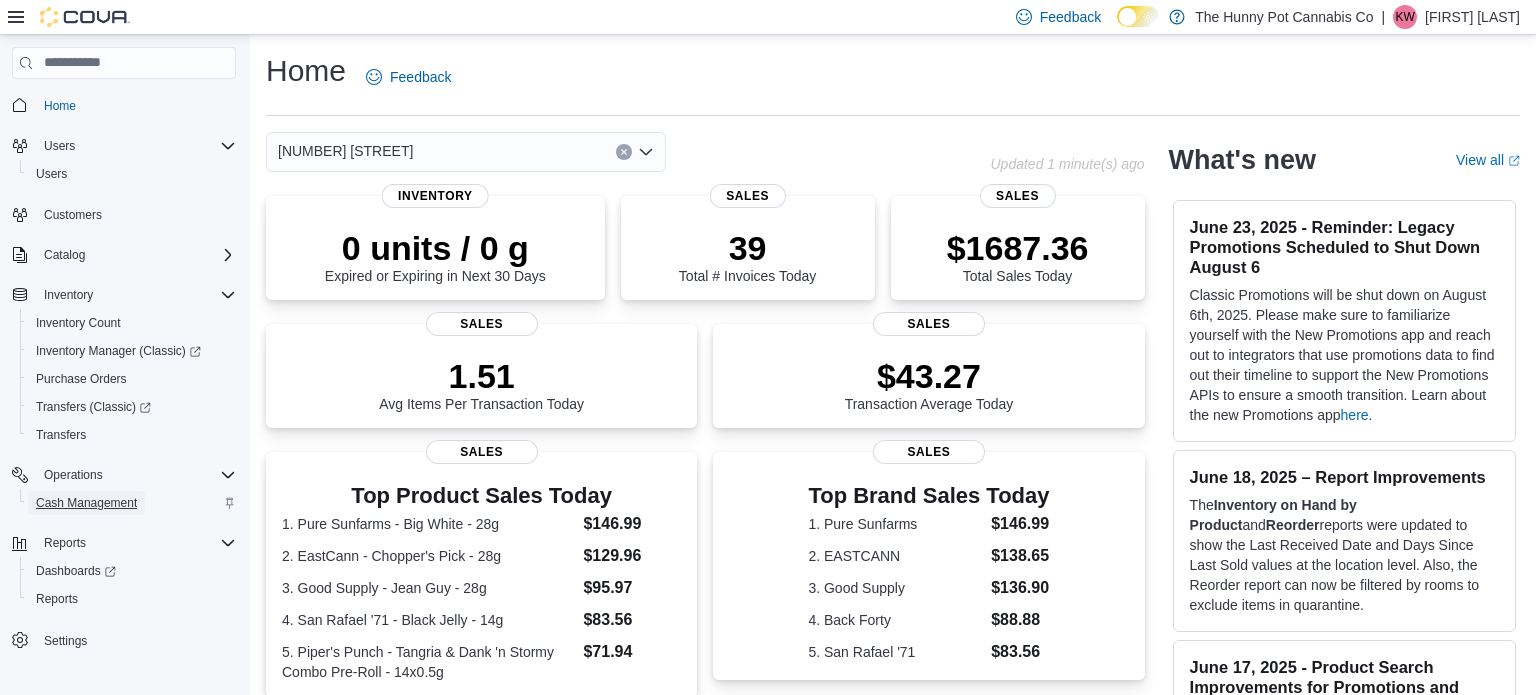 click on "Cash Management" at bounding box center [86, 503] 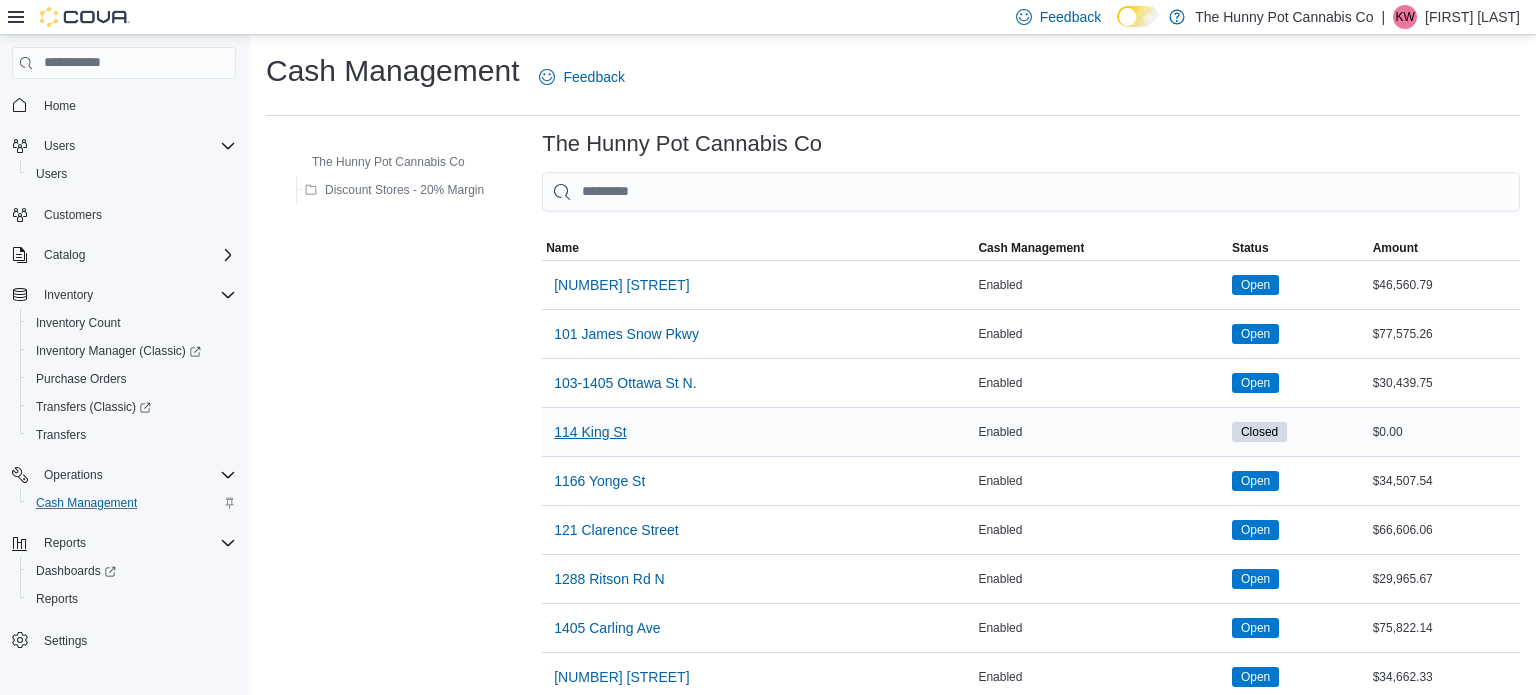 scroll, scrollTop: 1582, scrollLeft: 0, axis: vertical 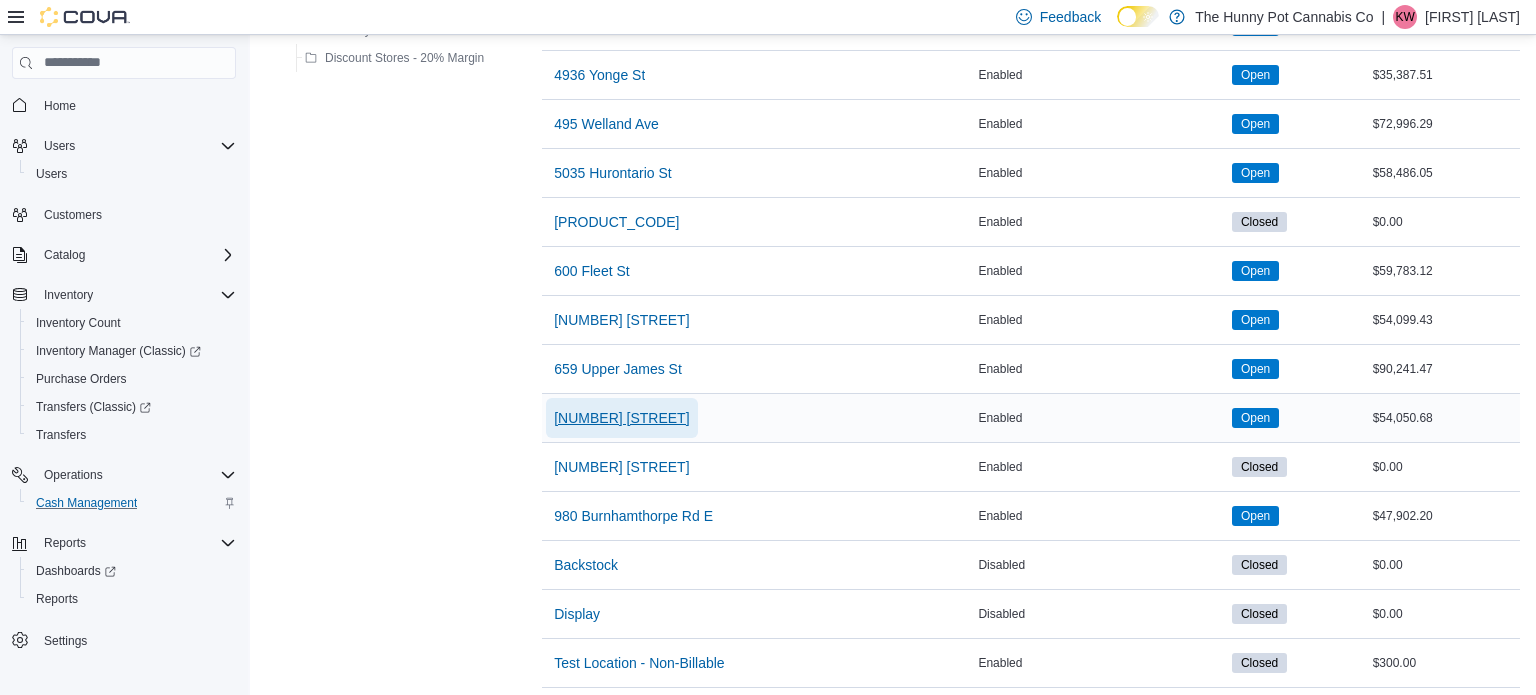 click on "[NUMBER] [STREET]" at bounding box center (621, 418) 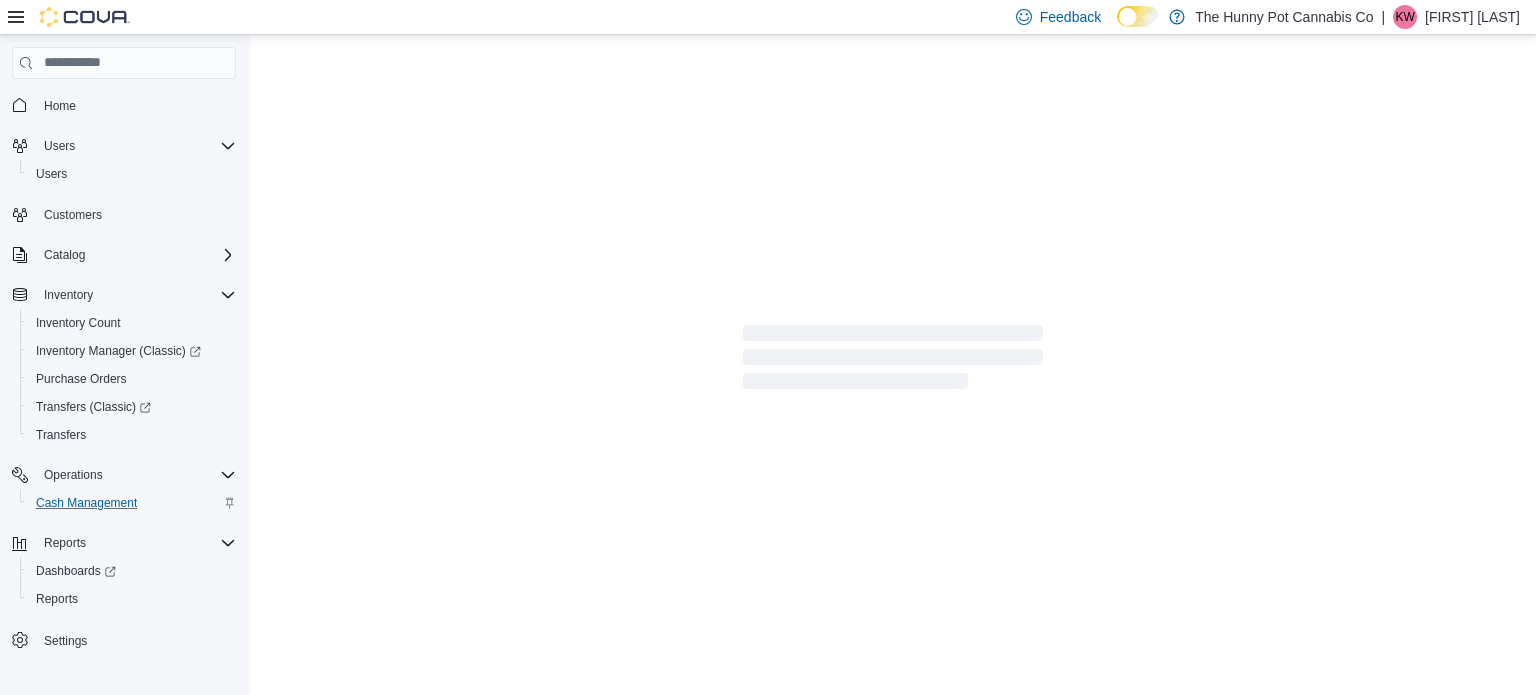 scroll, scrollTop: 0, scrollLeft: 0, axis: both 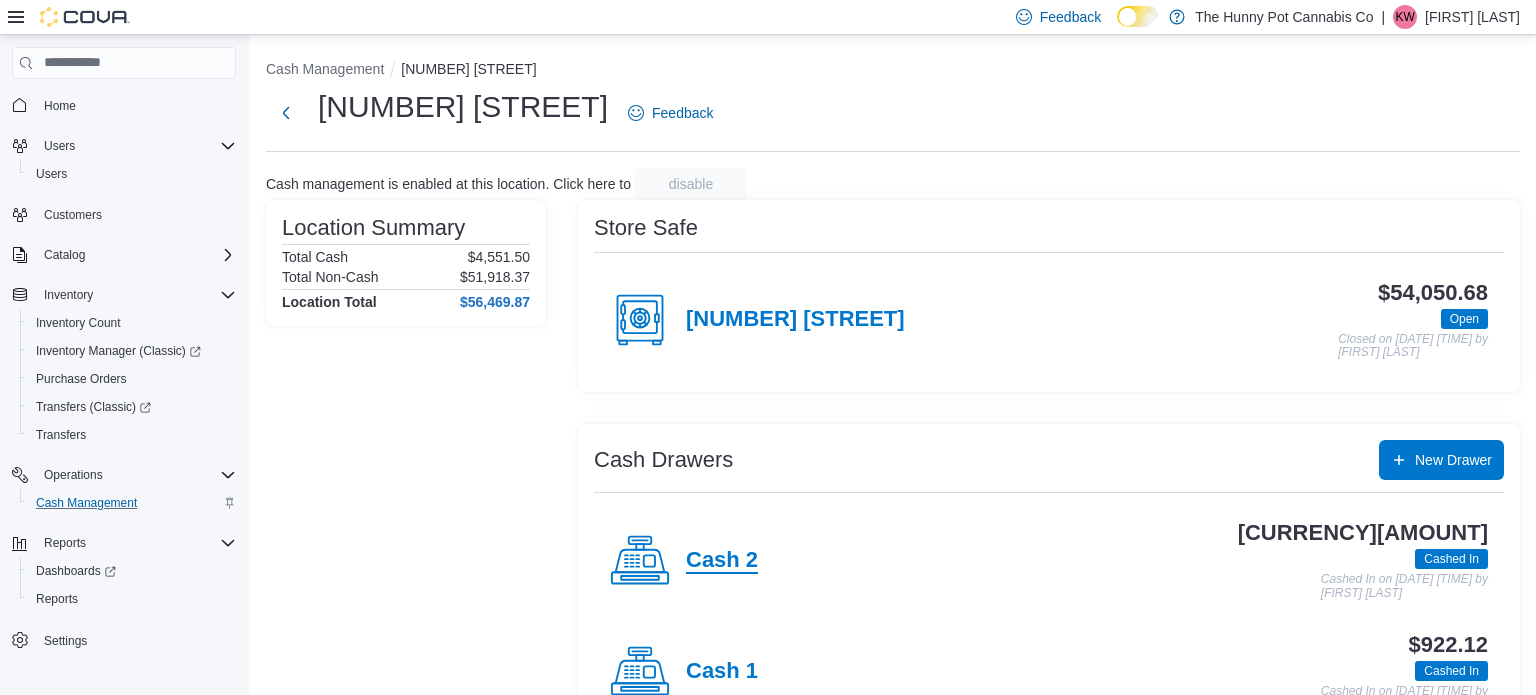 click on "Cash 2" at bounding box center [722, 561] 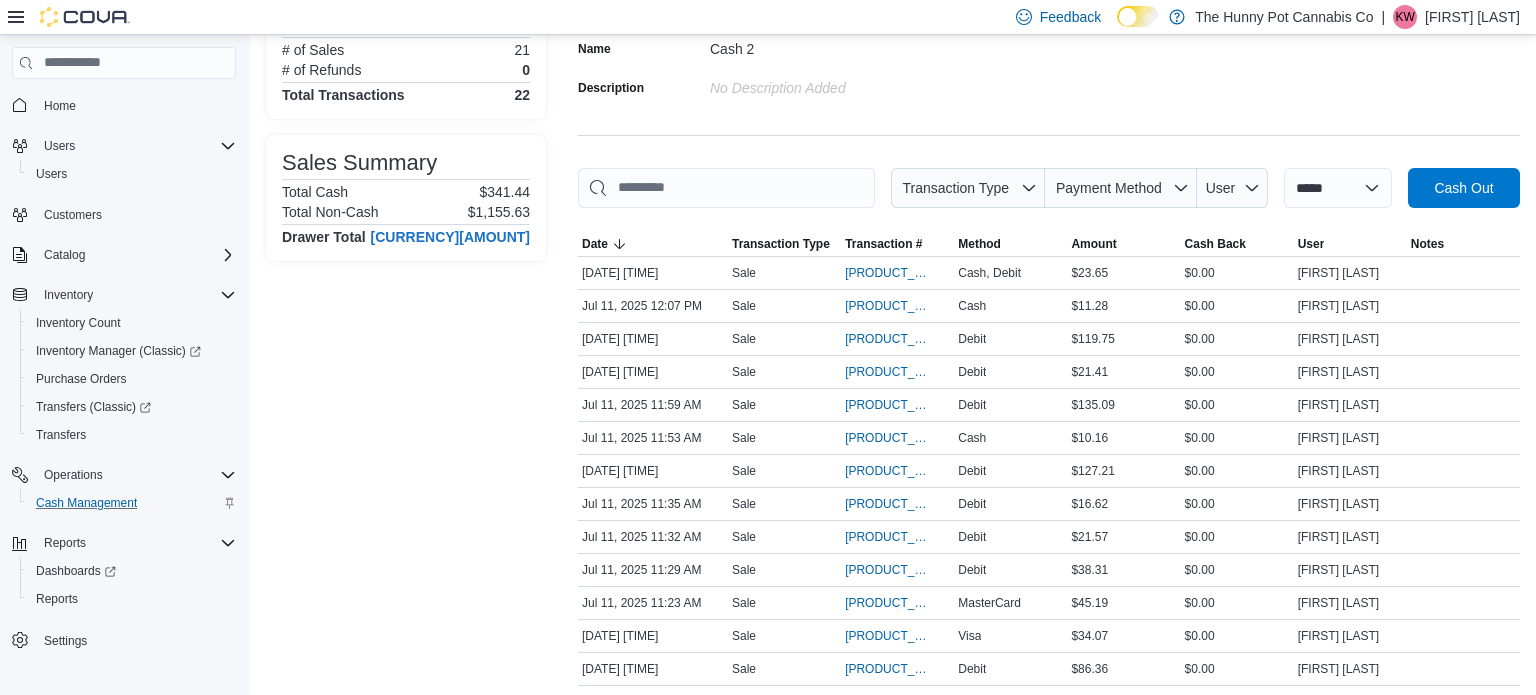 scroll, scrollTop: 189, scrollLeft: 0, axis: vertical 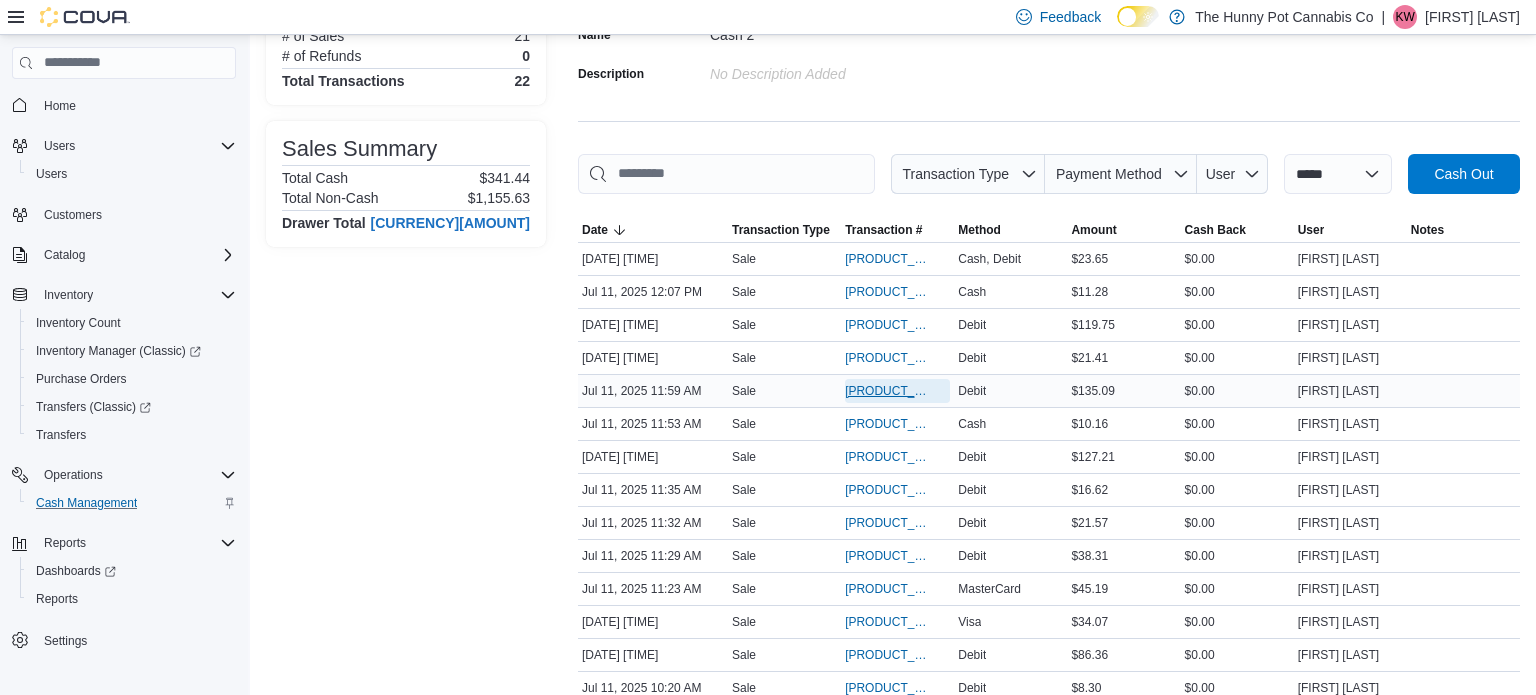 click on "[PRODUCT_CODE]" at bounding box center [887, 391] 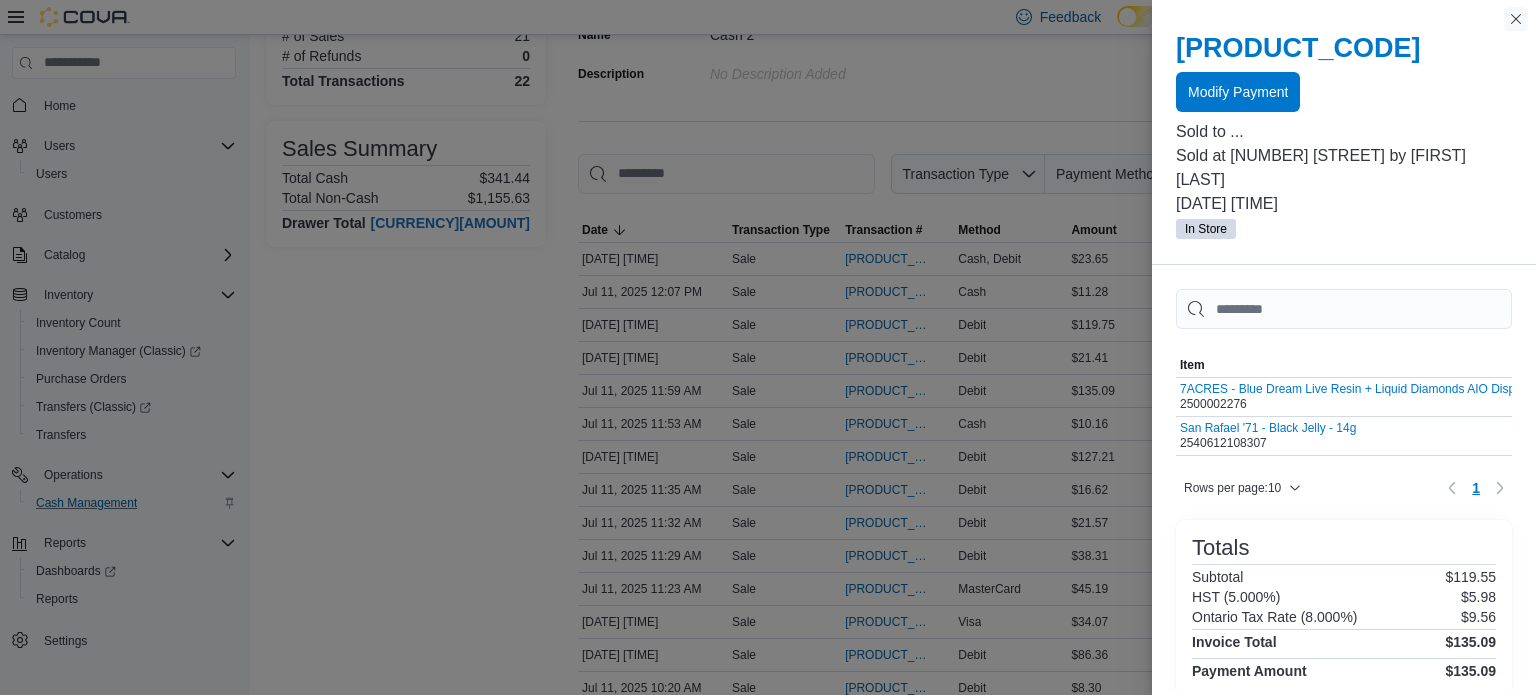 click at bounding box center [1516, 19] 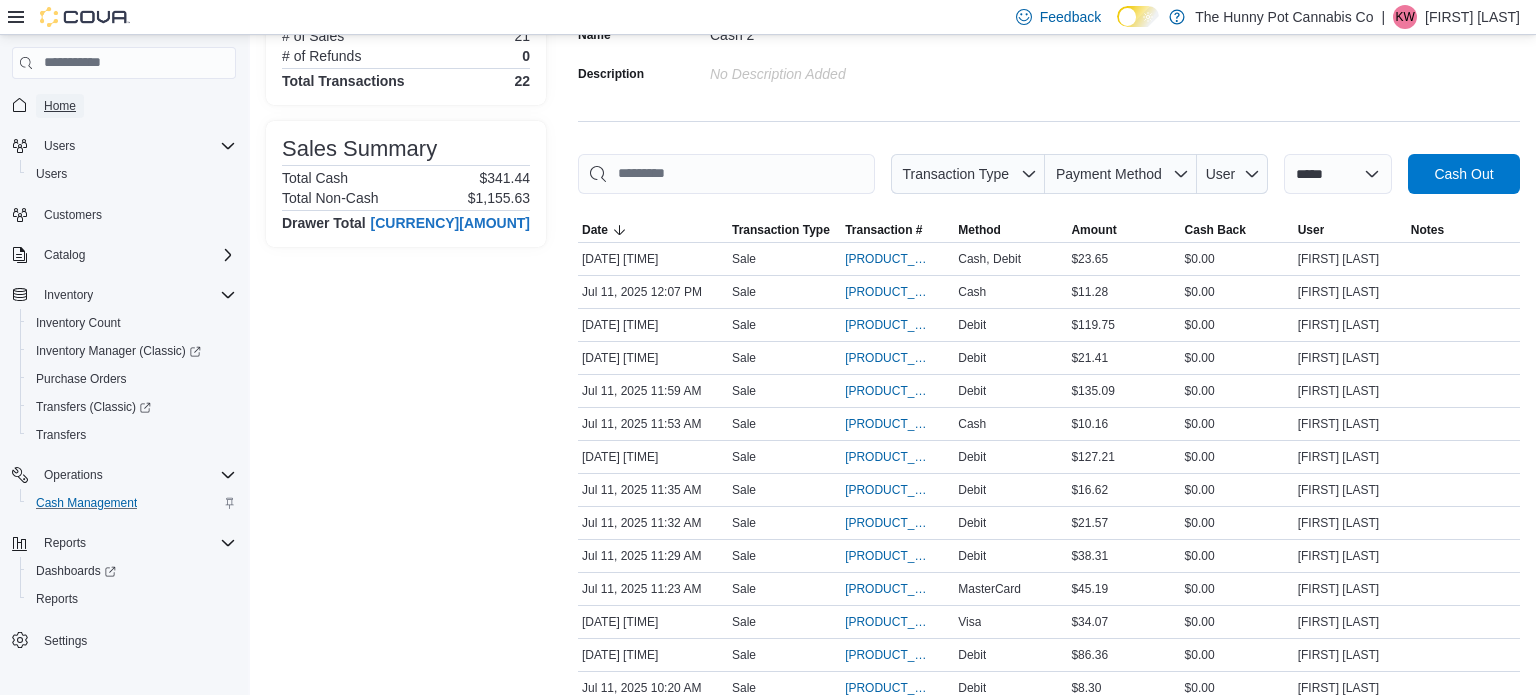 click on "Home" at bounding box center (60, 106) 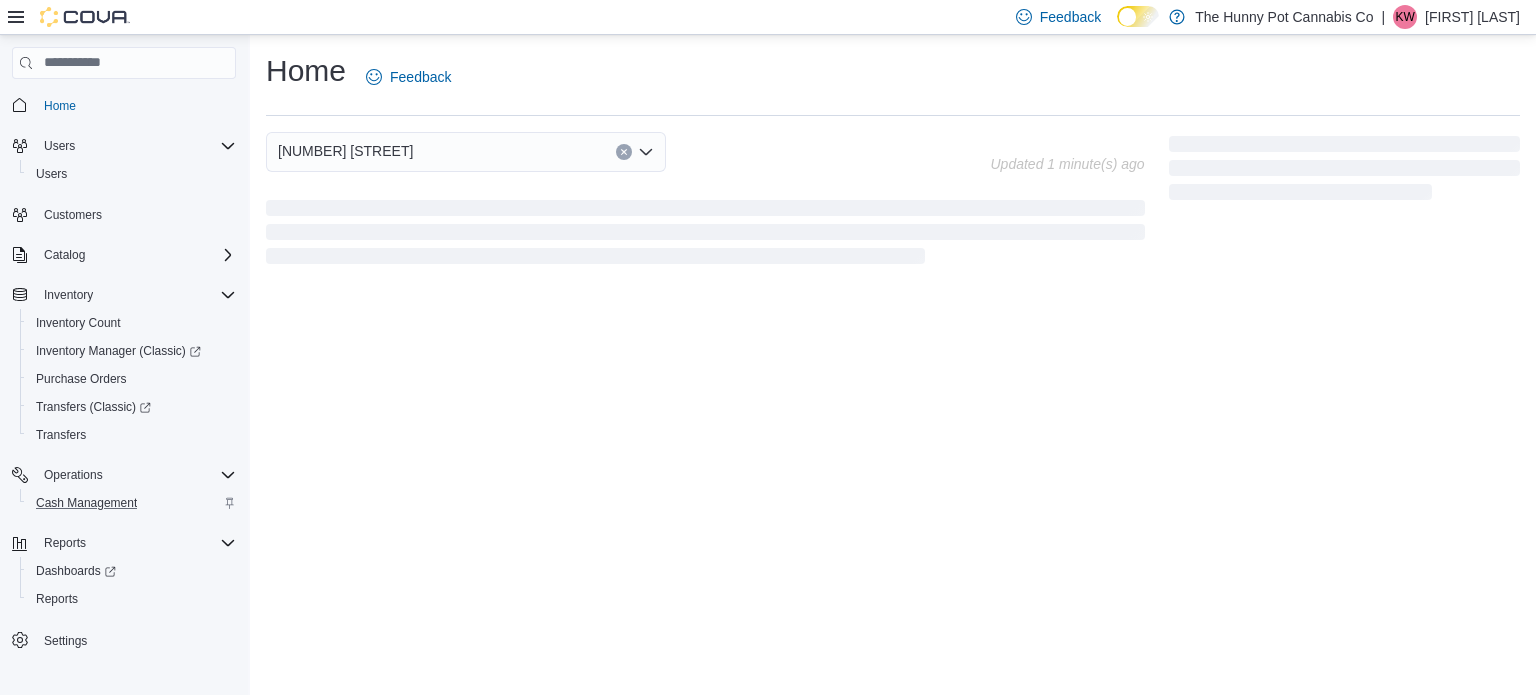 scroll, scrollTop: 0, scrollLeft: 0, axis: both 